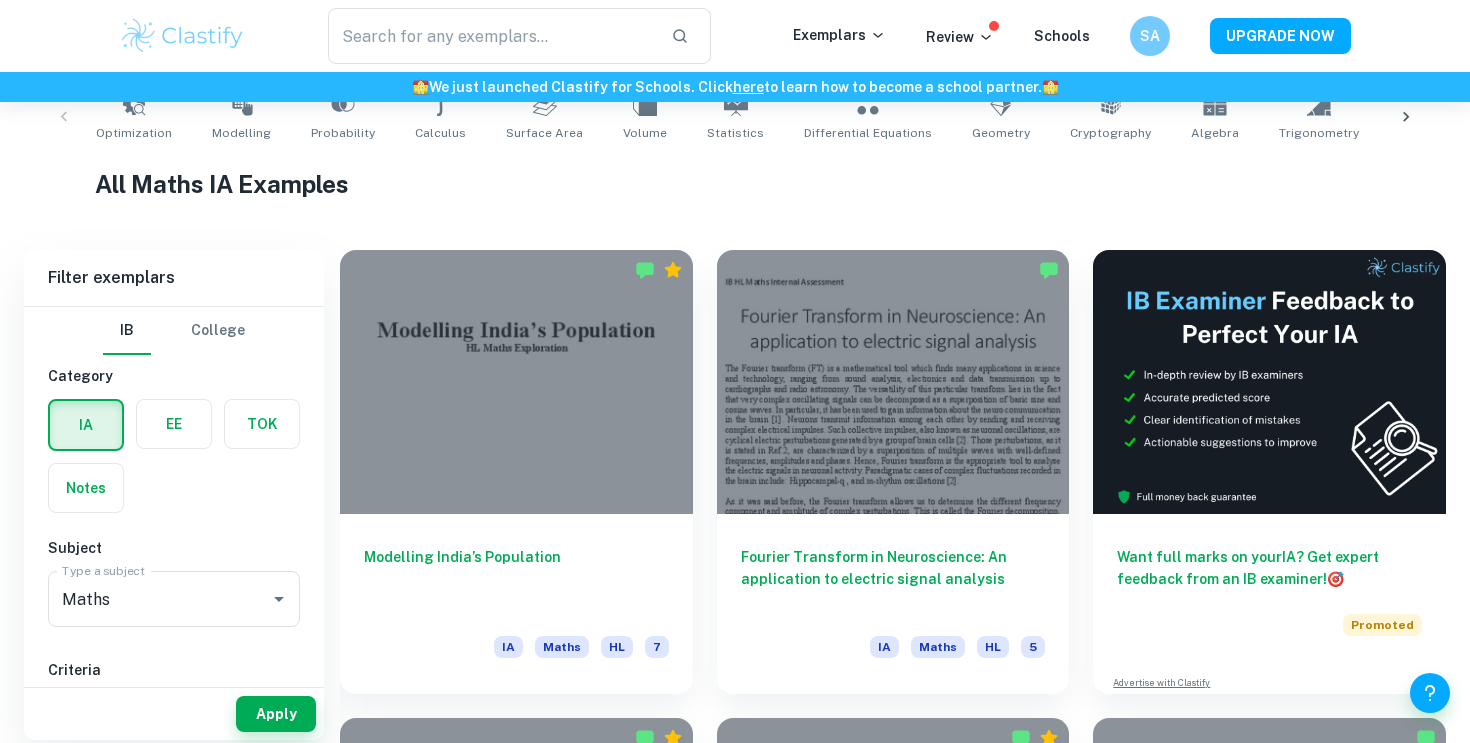 scroll, scrollTop: 431, scrollLeft: 0, axis: vertical 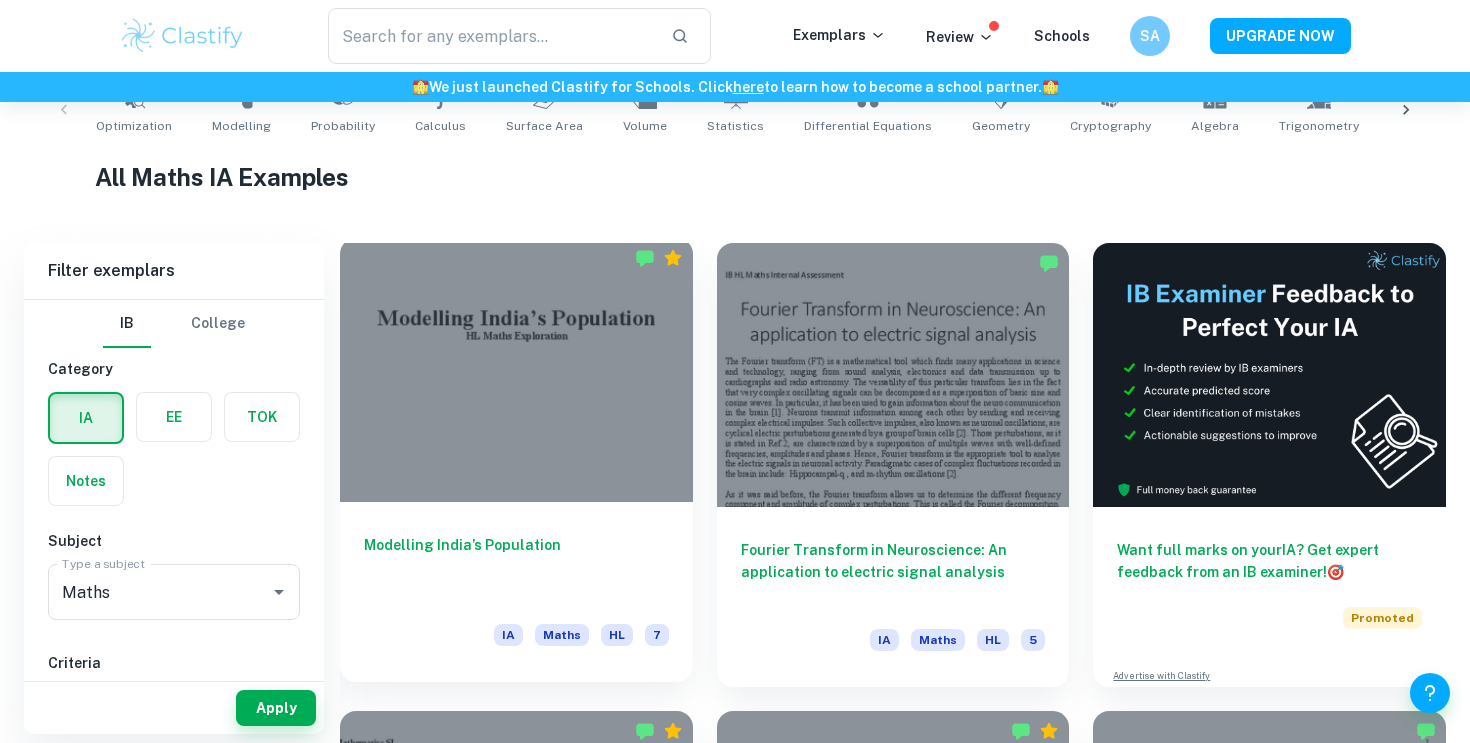 click at bounding box center (516, 370) 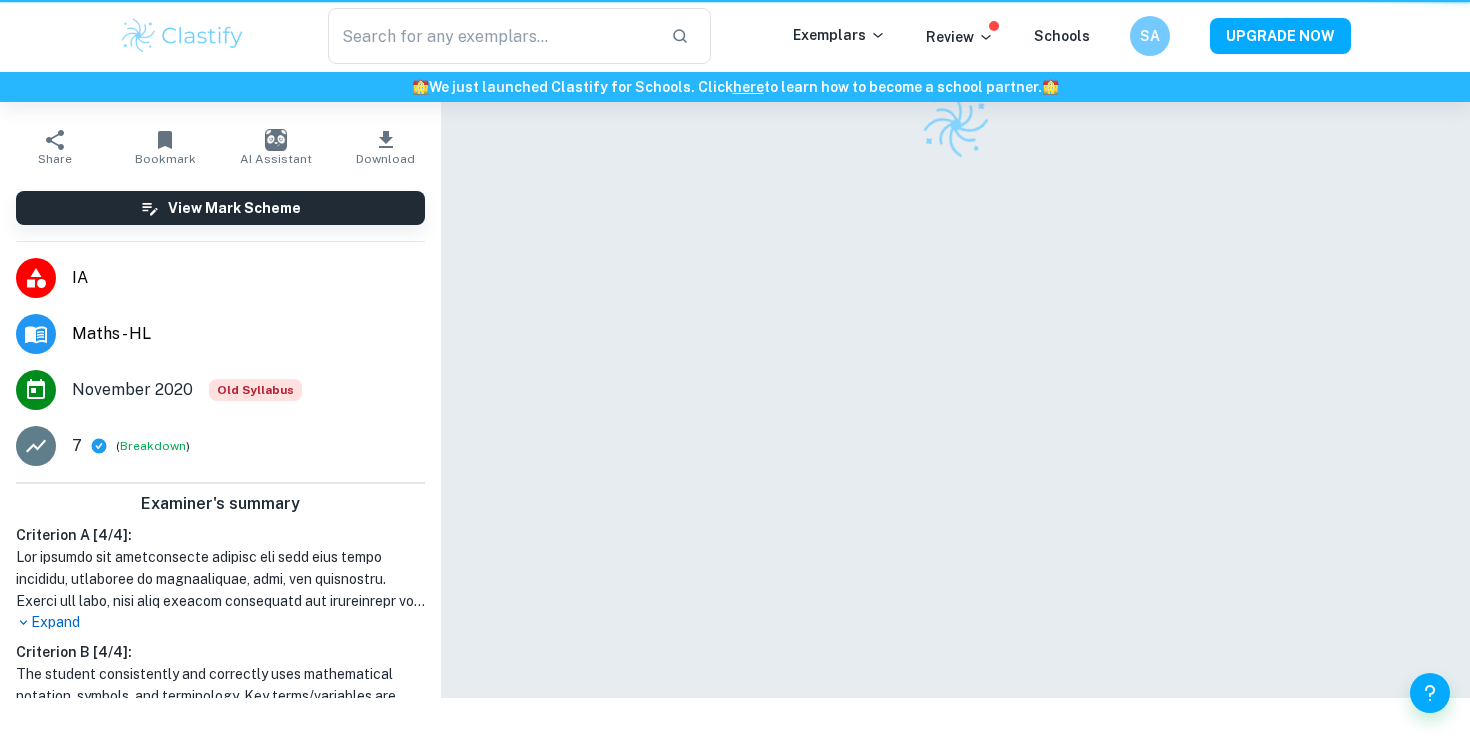 scroll, scrollTop: 0, scrollLeft: 0, axis: both 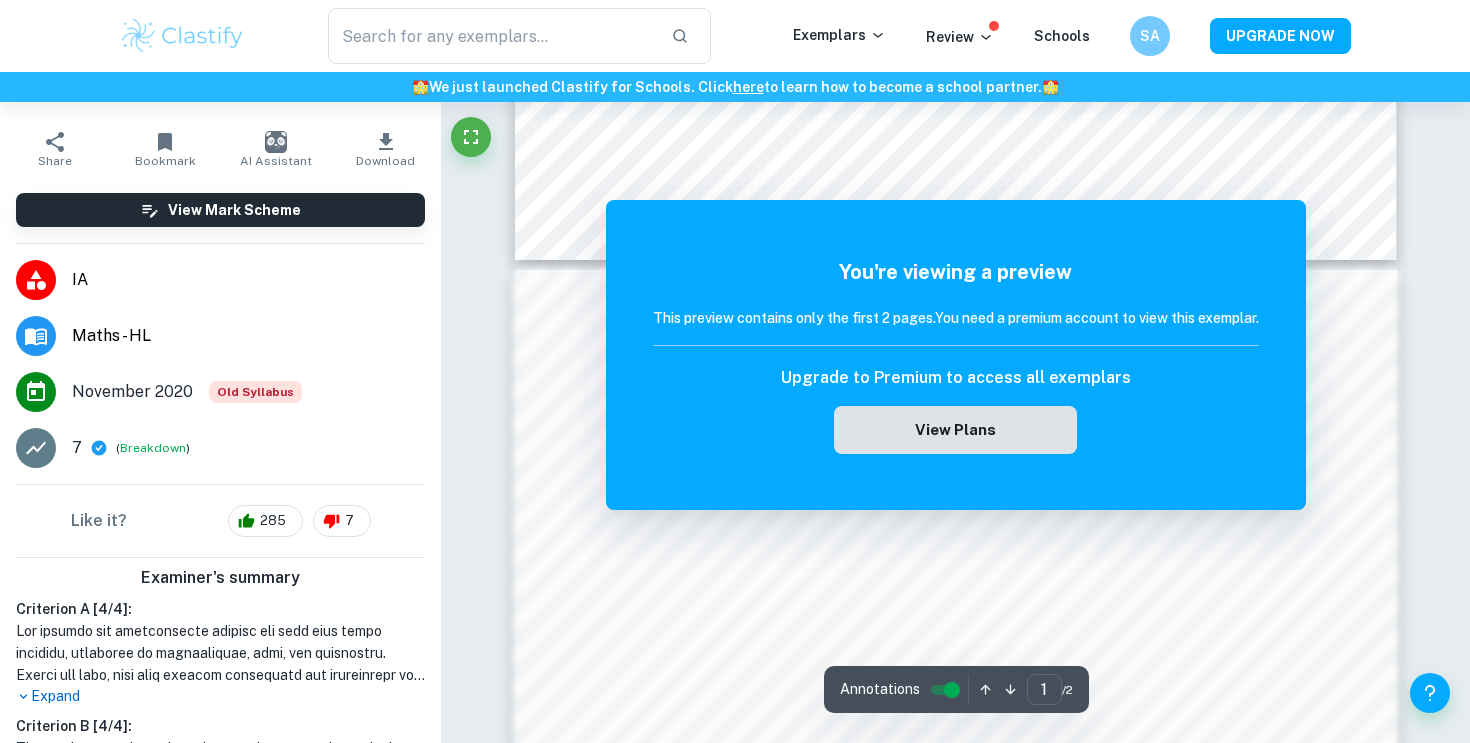 click on "View Plans" at bounding box center [955, 430] 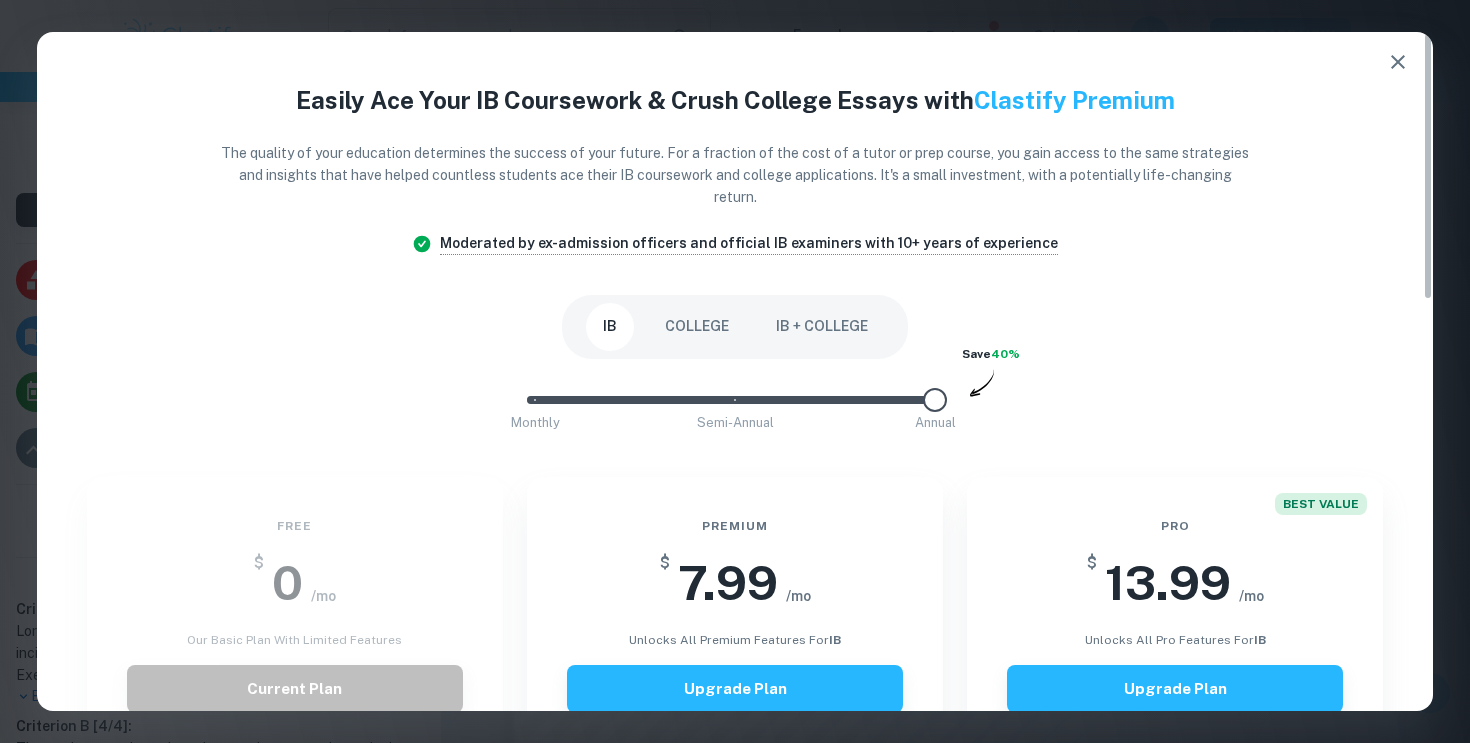 type on "0" 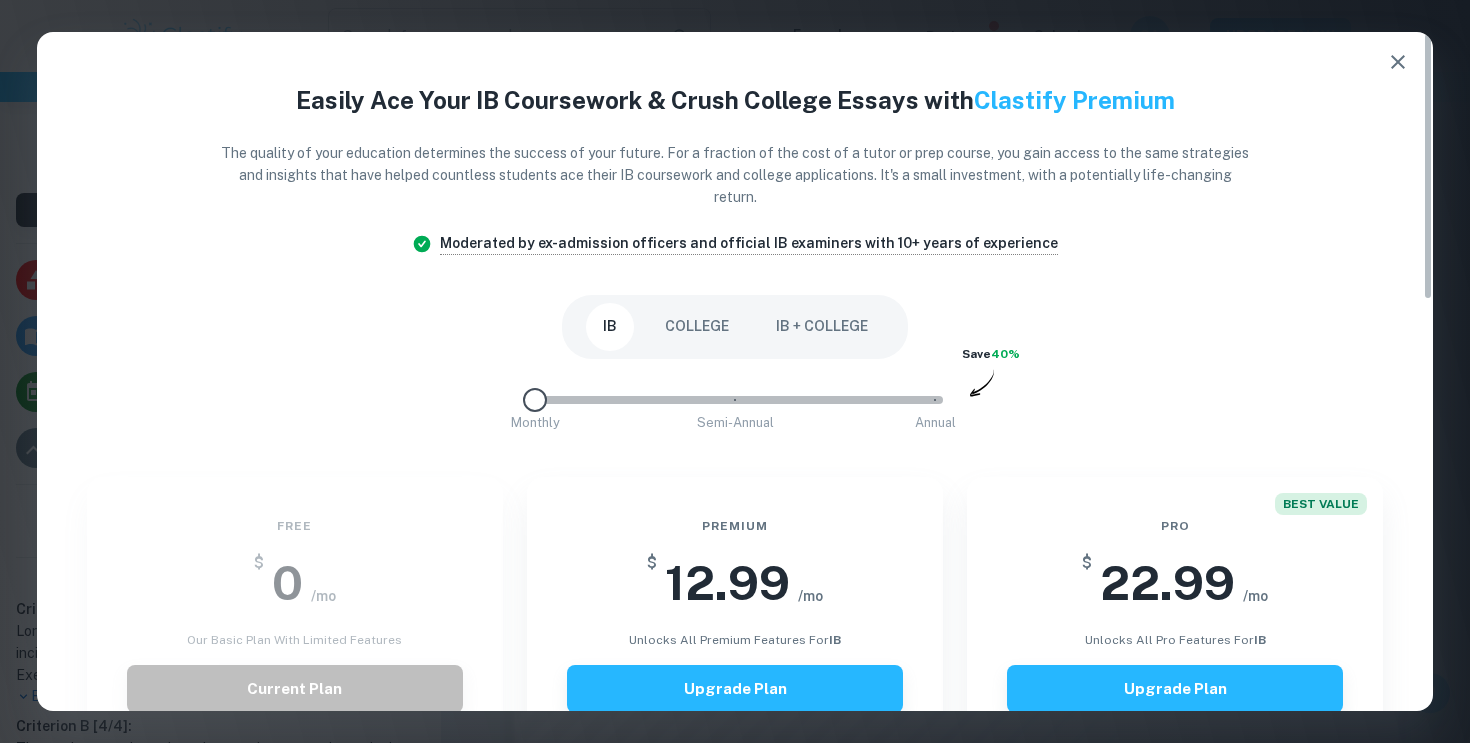 drag, startPoint x: 934, startPoint y: 401, endPoint x: 619, endPoint y: 432, distance: 316.52173 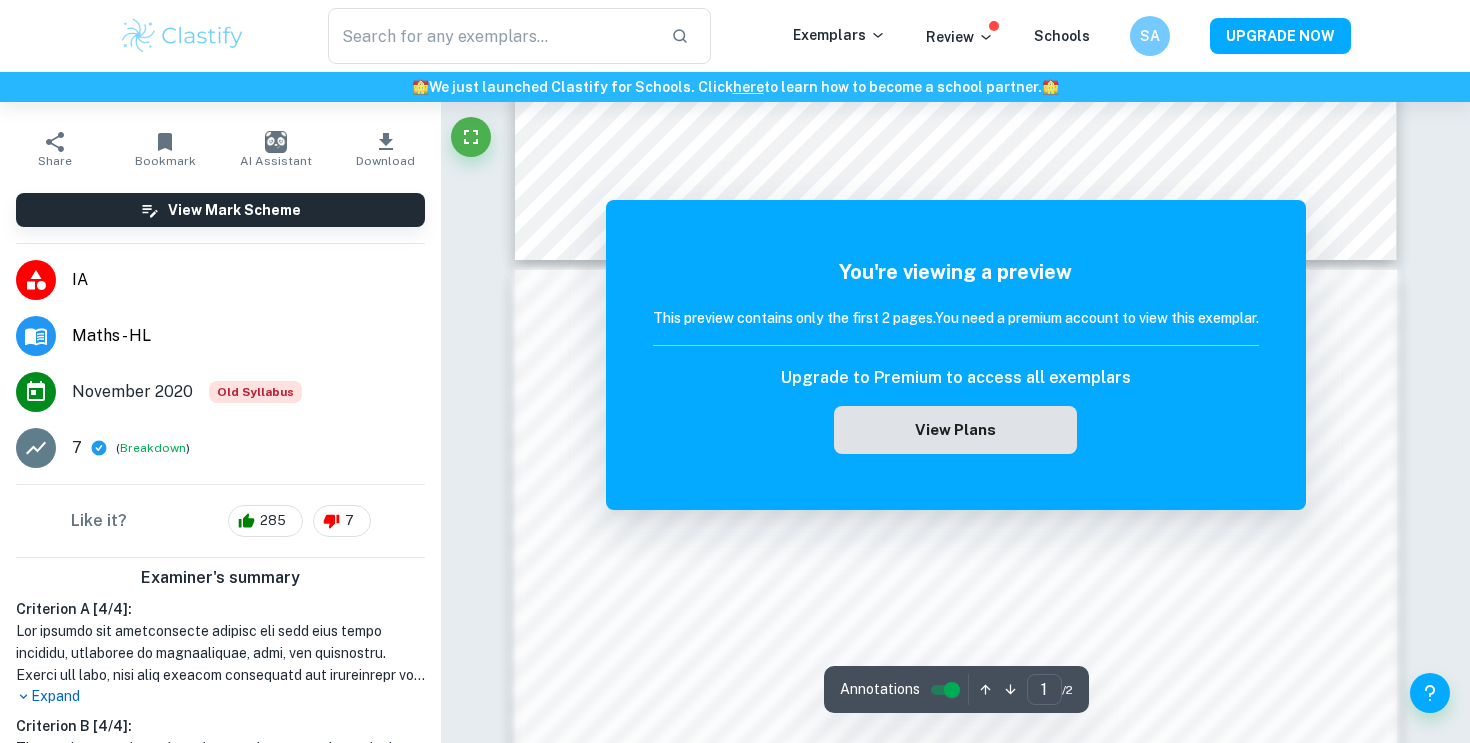 click on "View Plans" at bounding box center (955, 430) 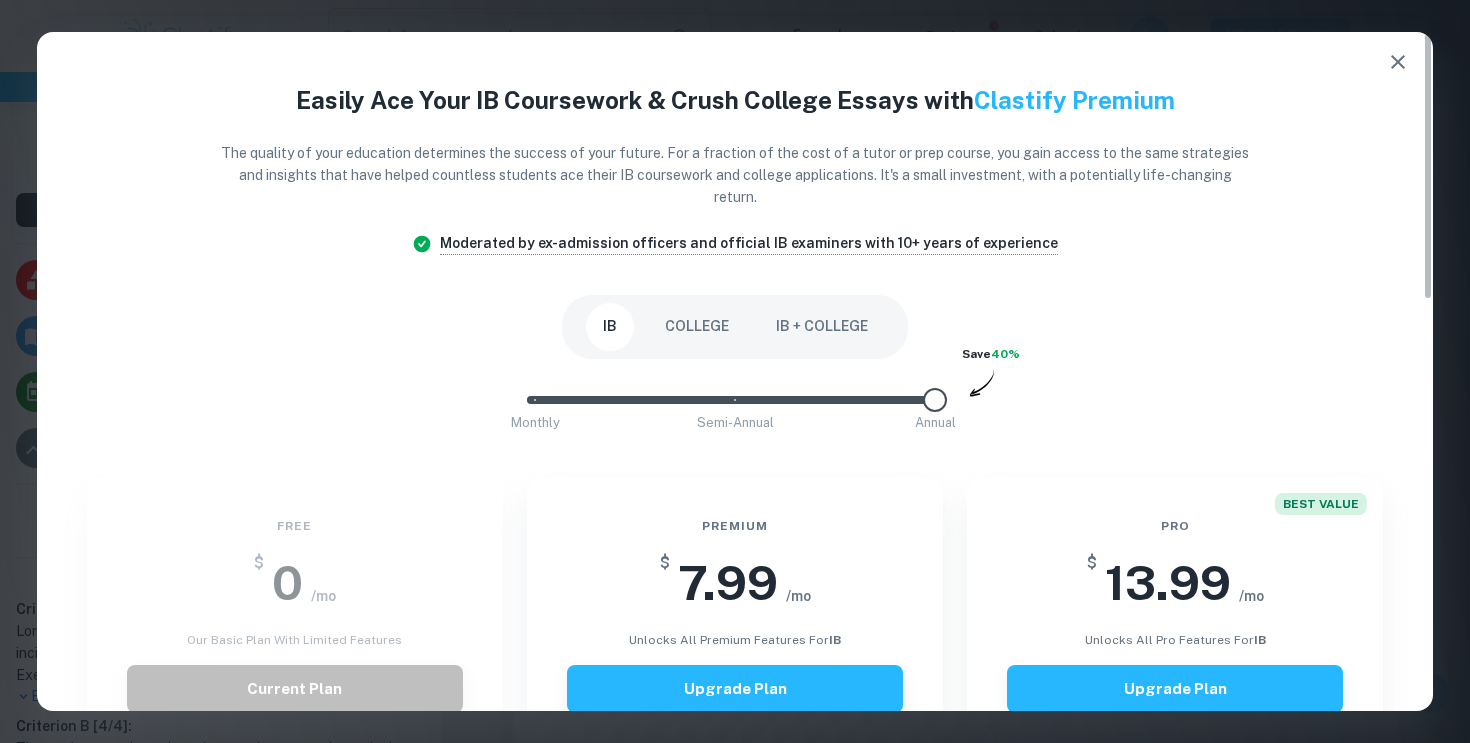 click on "Free $ 0 /mo Our basic plan with limited features Current Plan Limited access to exemplars New! No access to examiner marking New! Only overall scores visible New! Downloading not allowed New! Ads New!" at bounding box center (283, 768) 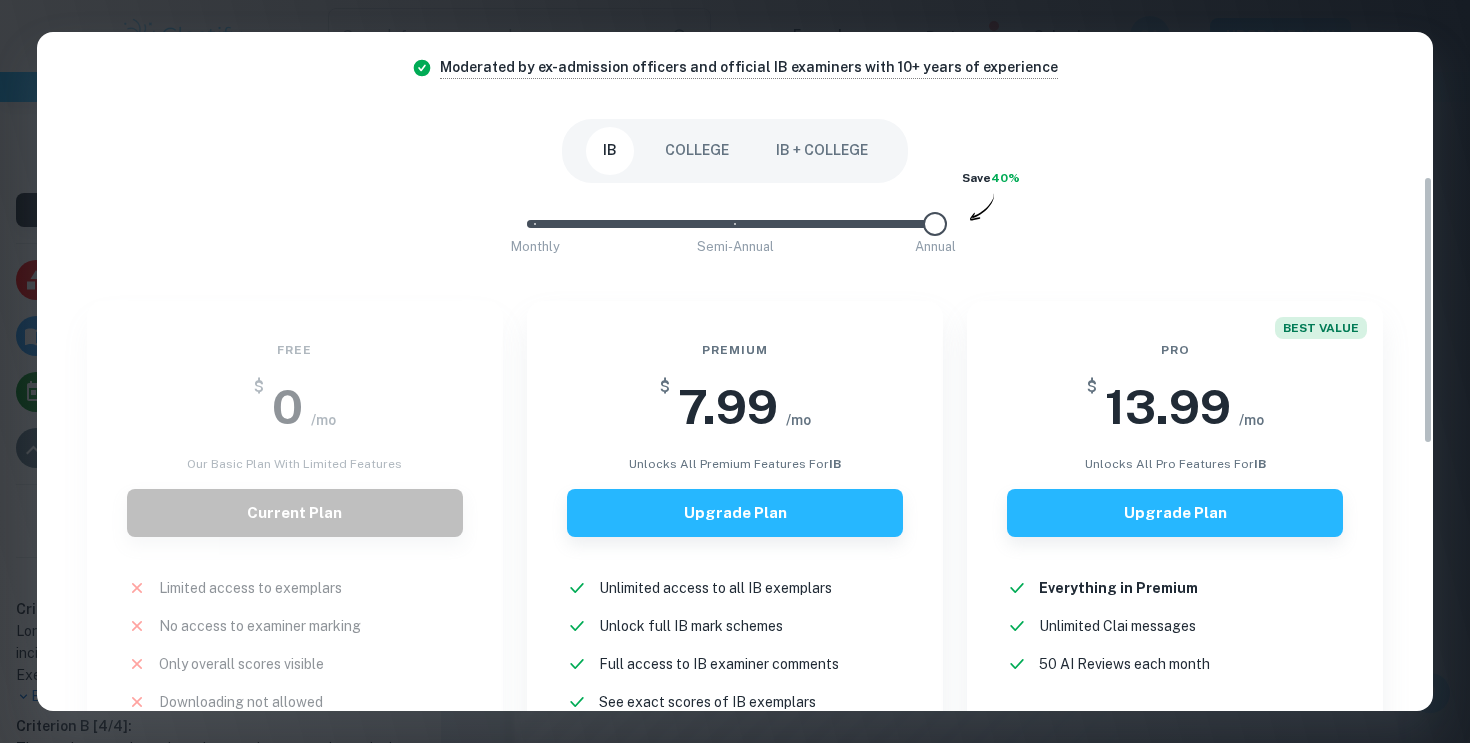 scroll, scrollTop: 1038, scrollLeft: 0, axis: vertical 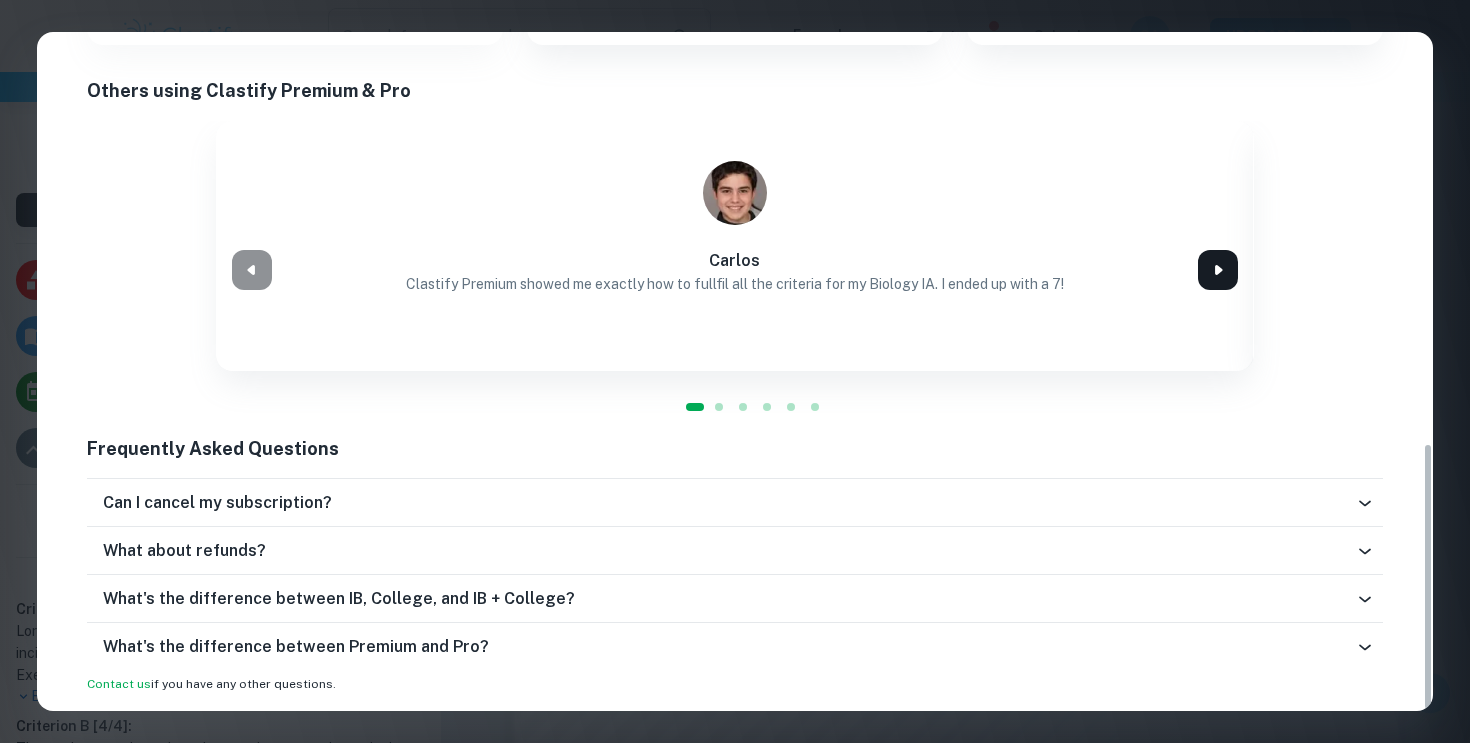 click 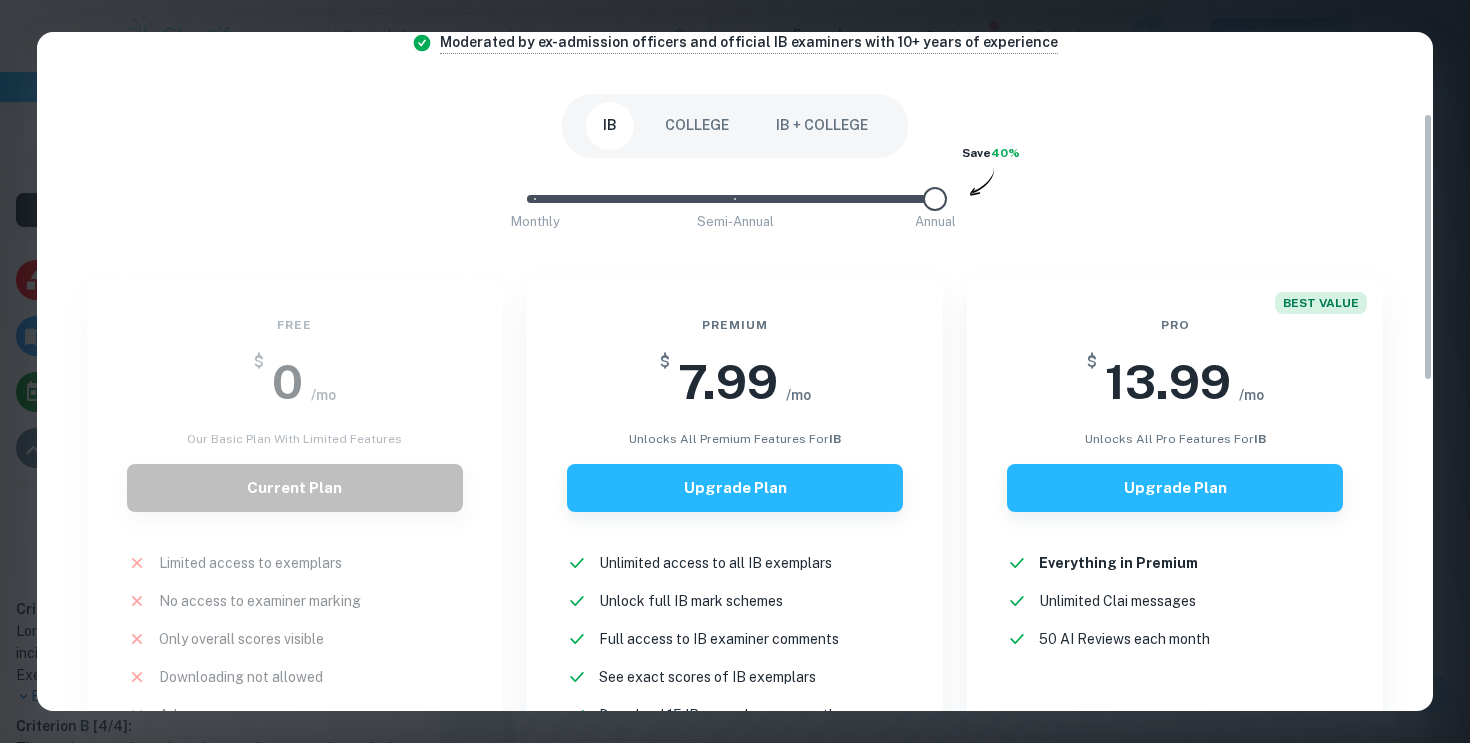 scroll, scrollTop: 216, scrollLeft: 0, axis: vertical 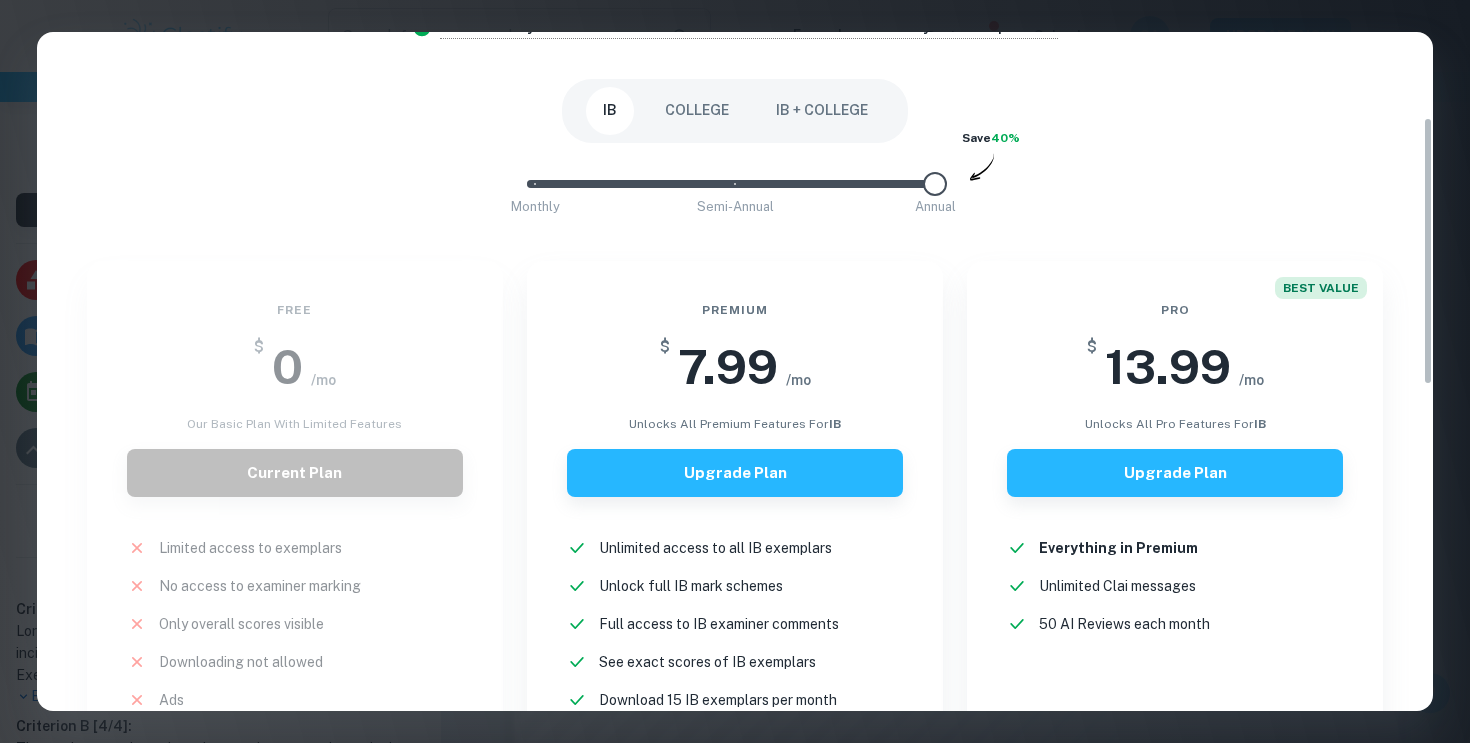 click on "Easily Ace Your IB Coursework & Crush College Essays with  Clastify Premium The quality of your education determines the success of your future. For a fraction of the cost of a tutor or prep course, you gain access to the same strategies and insights that have helped countless students ace their IB coursework and college applications. It's a small investment, with a potentially life-changing return. Moderated by ex-admission officers and official IB examiners with 10+ years of experience IB COLLEGE IB + COLLEGE Monthly Semi-Annual Annual Save  40% Free $ 0 /mo Our basic plan with limited features Current Plan Limited access to exemplars New! No access to examiner marking New! Only overall scores visible New! Downloading not allowed New! Ads New! Premium $ 7.99 /mo unlocks all premium features for  IB Upgrade Plan Unlimited access to all IB exemplars New! Unlock full IB mark schemes New! Full access to IB examiner comments New! See exact scores of IB exemplars New! Download 15 IB exemplars per month New! New!" at bounding box center (735, 371) 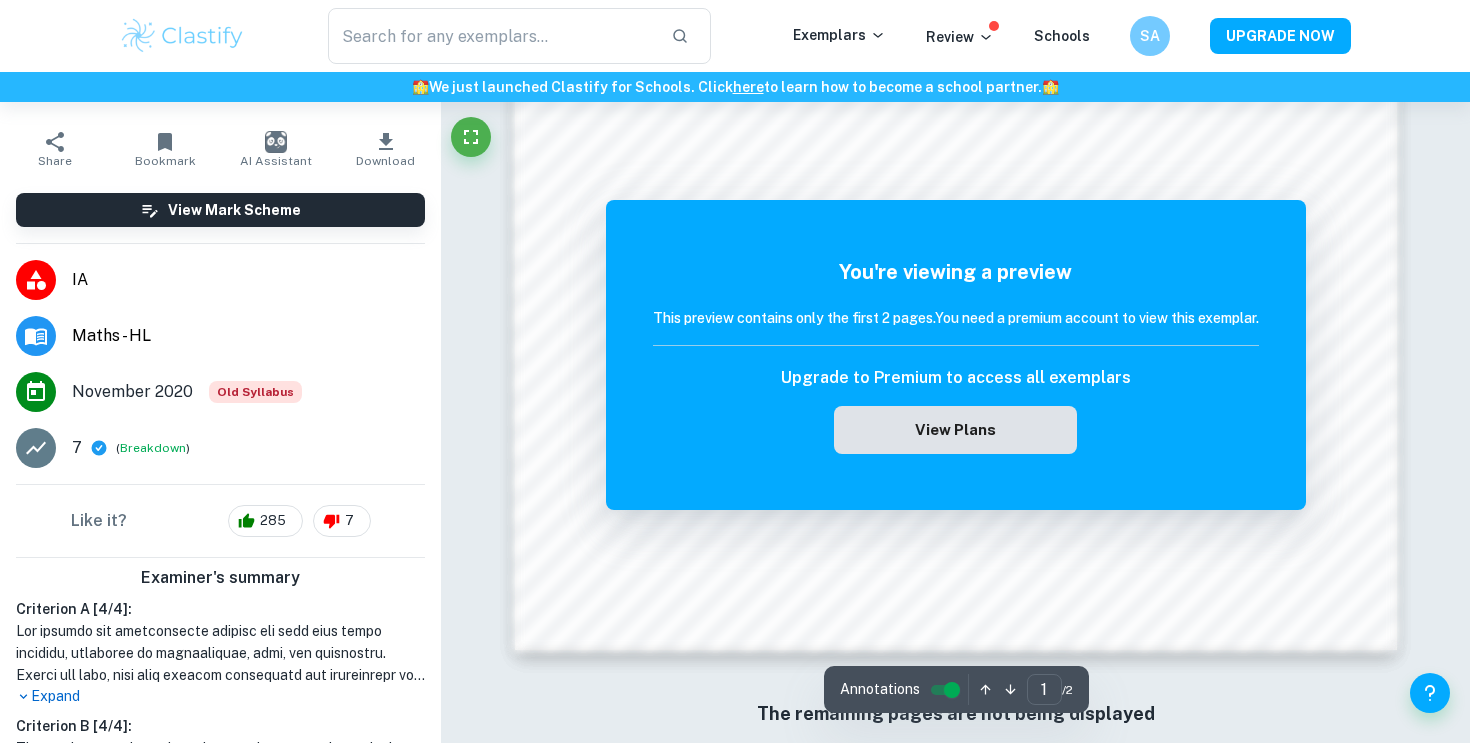 scroll, scrollTop: 2021, scrollLeft: 0, axis: vertical 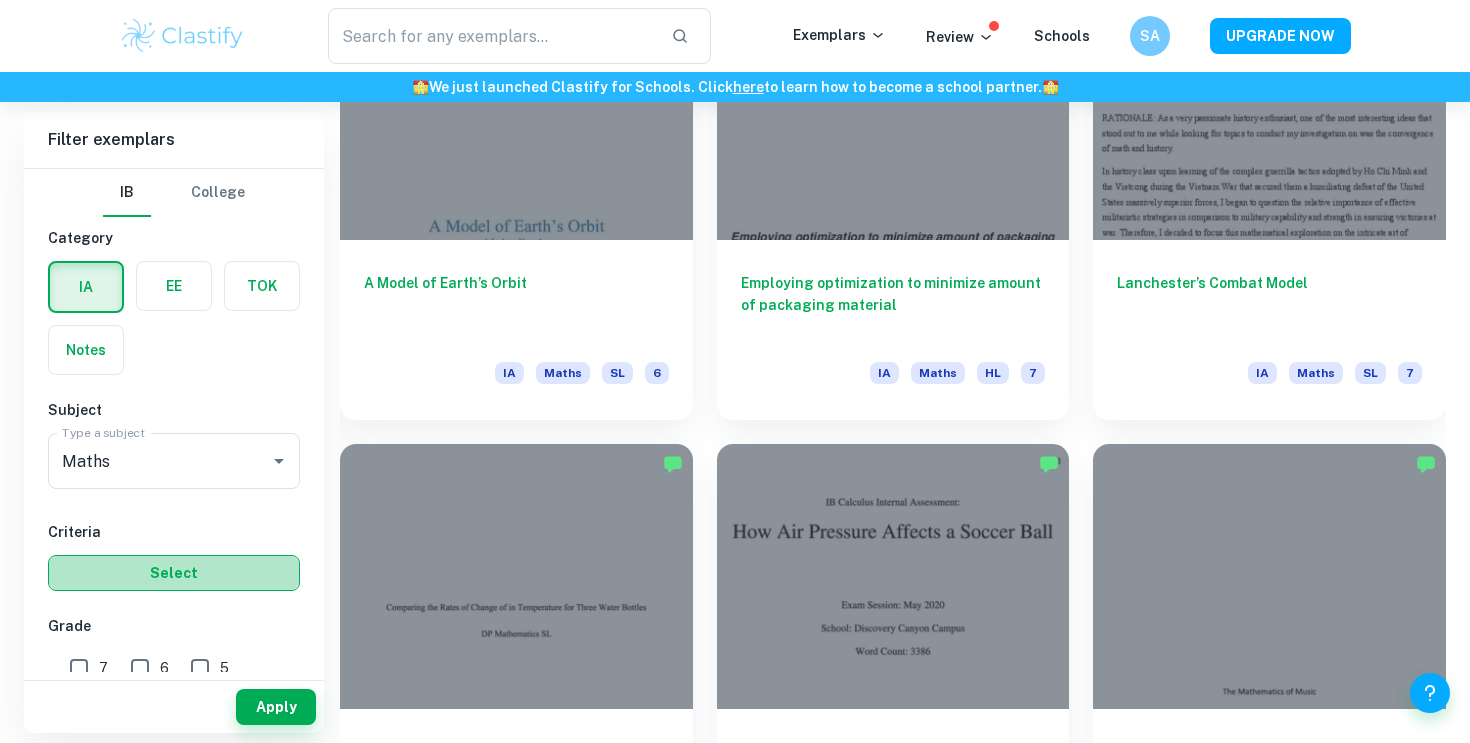 click on "Select" at bounding box center [174, 573] 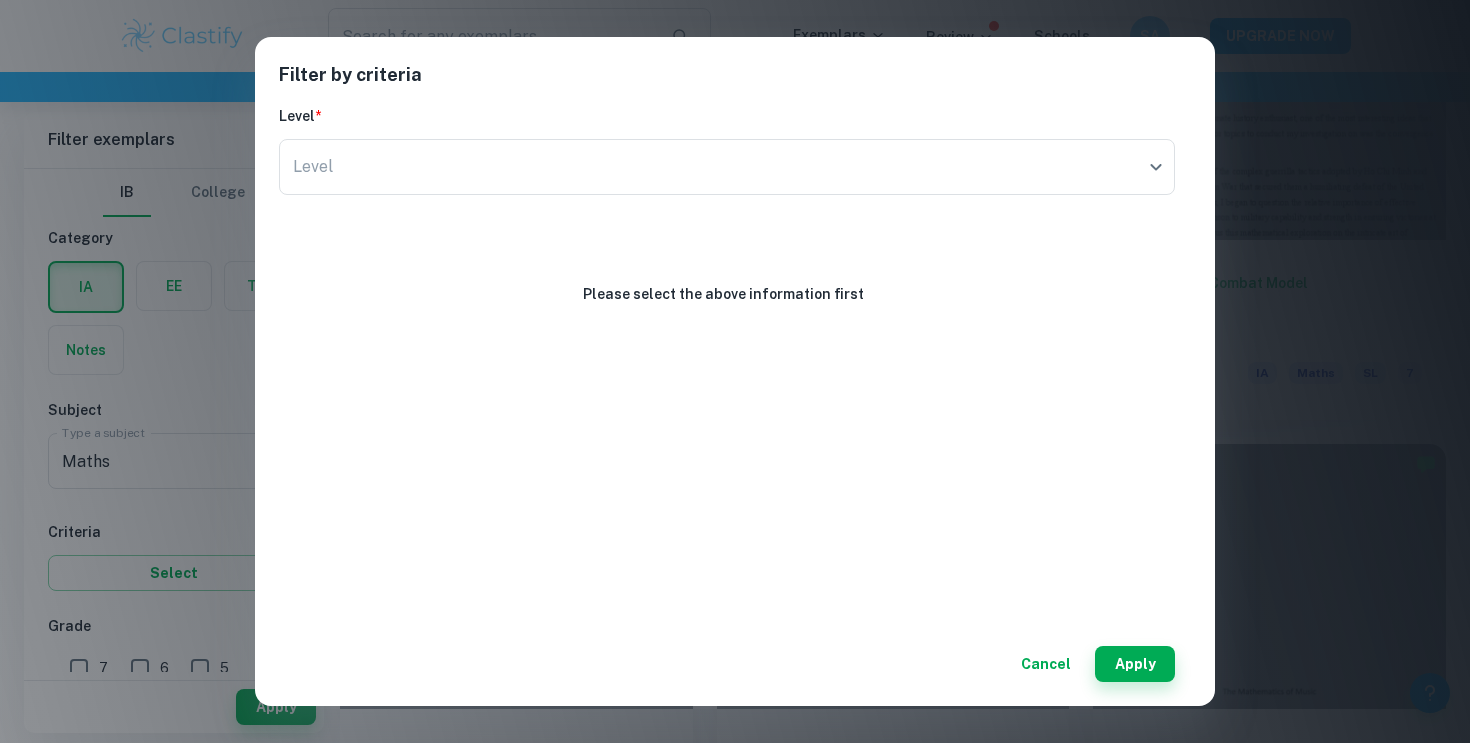 click on "Cancel" at bounding box center (1046, 664) 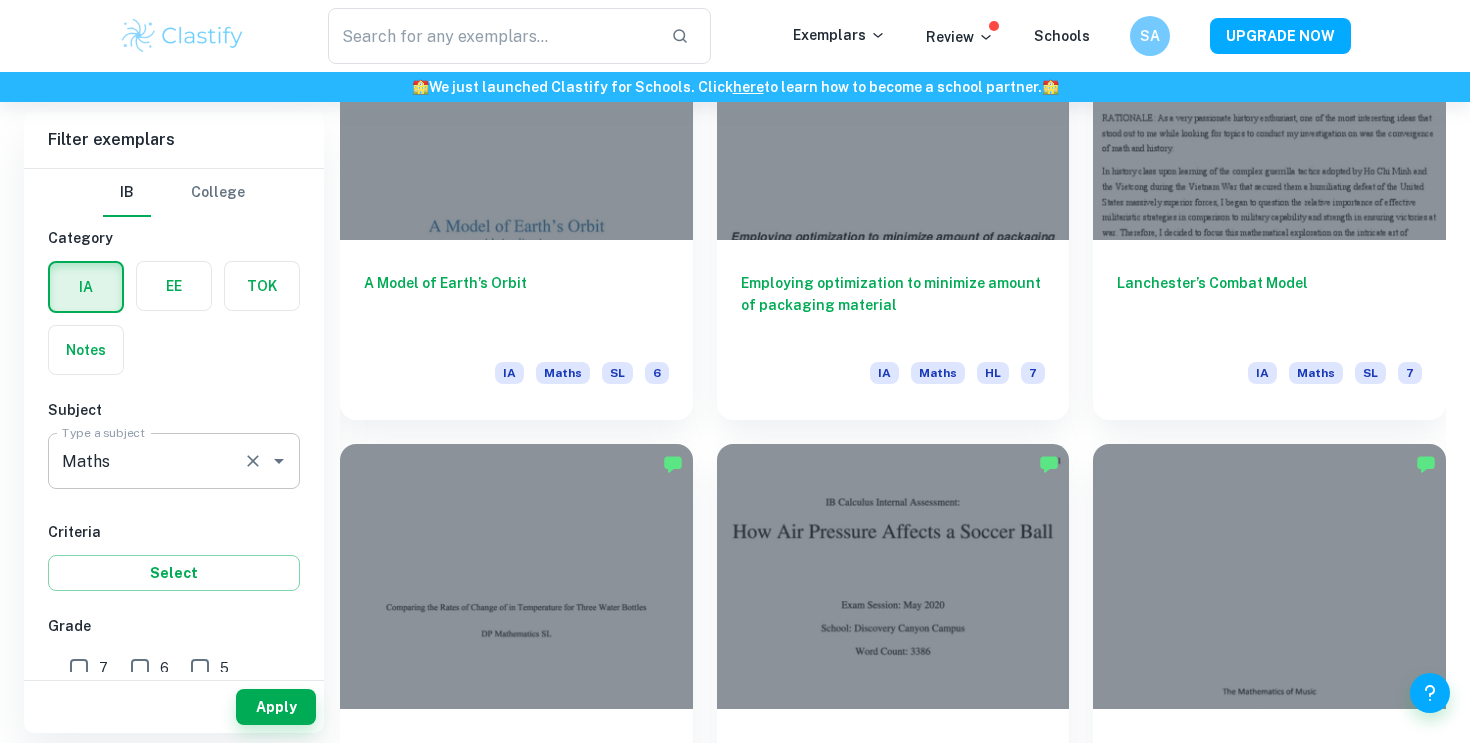 click on "Maths Type a subject" at bounding box center [174, 461] 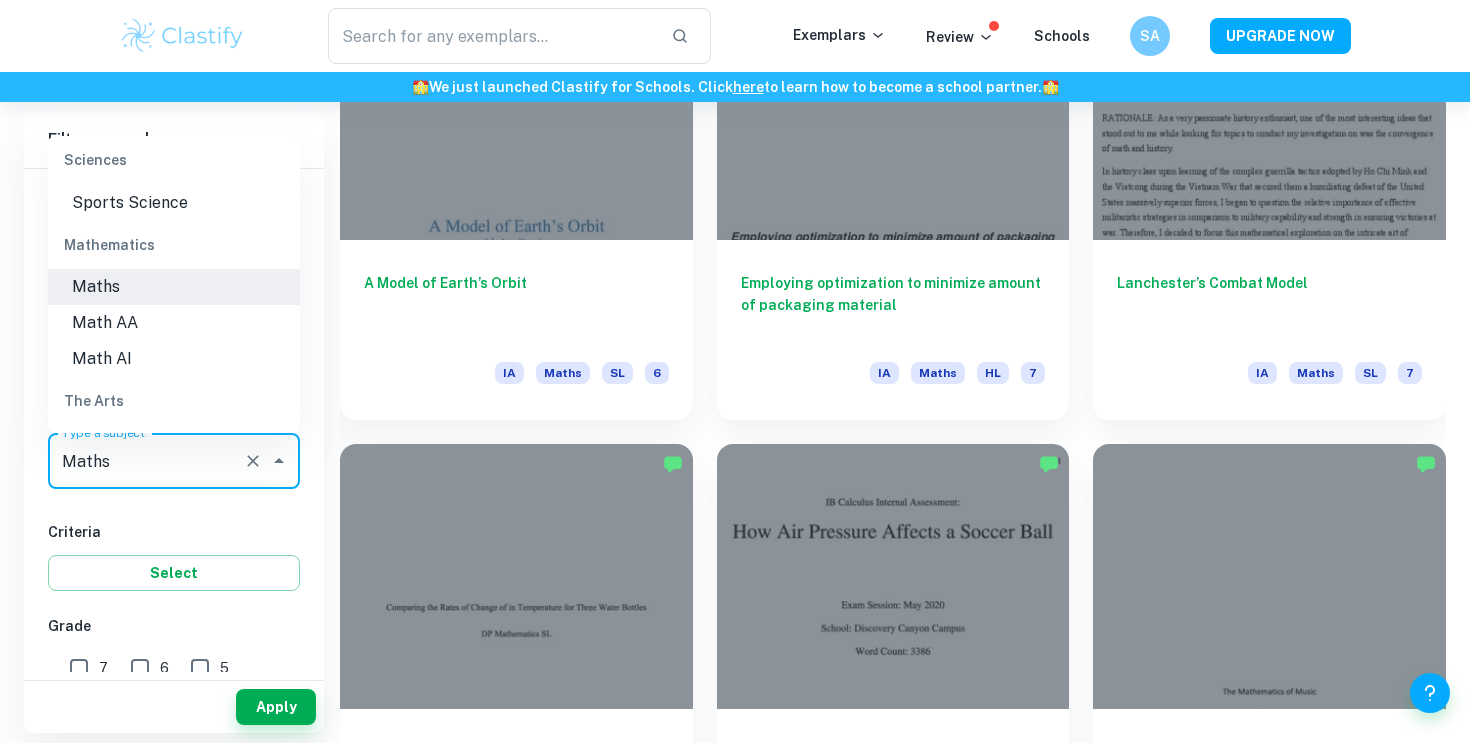 scroll, scrollTop: 2641, scrollLeft: 0, axis: vertical 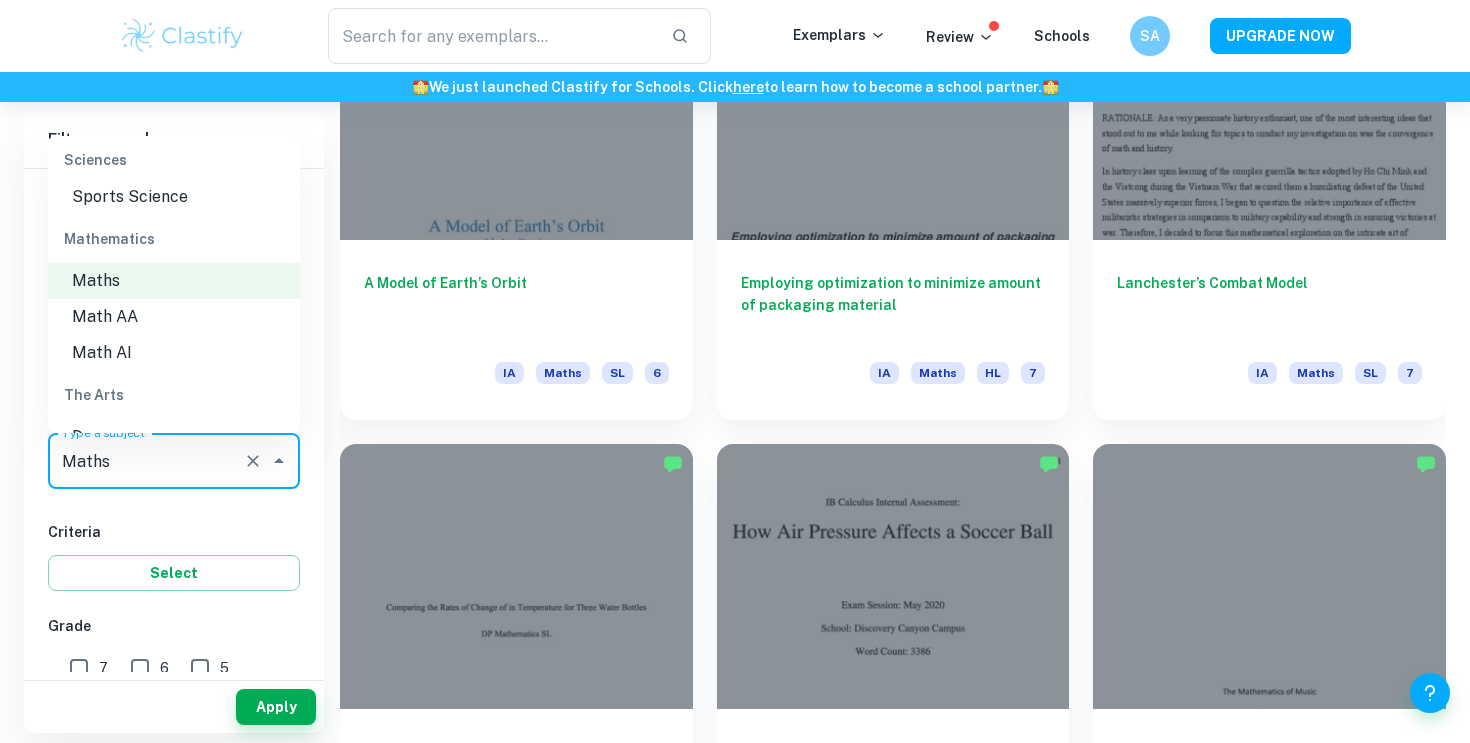 click on "Math AI" at bounding box center [174, 353] 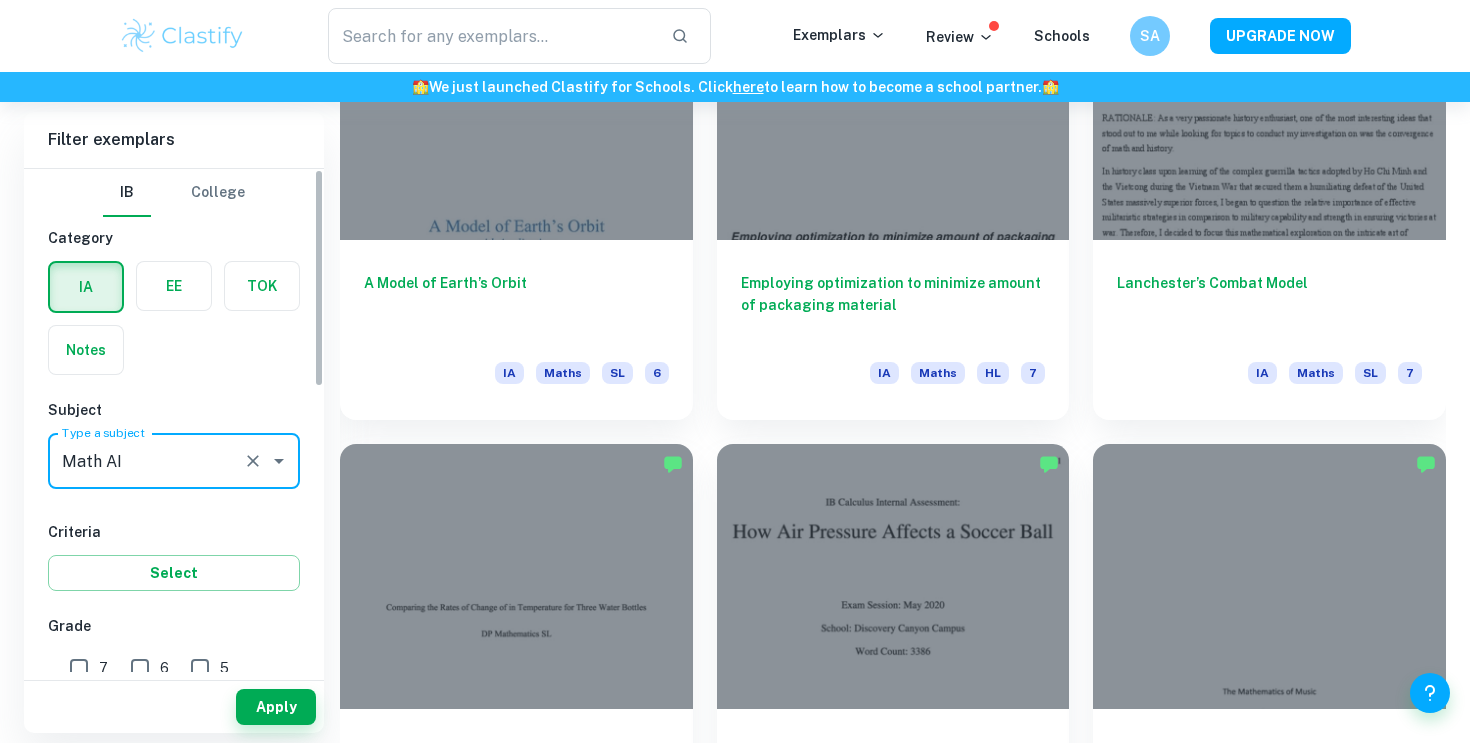 click on "7" at bounding box center [79, 668] 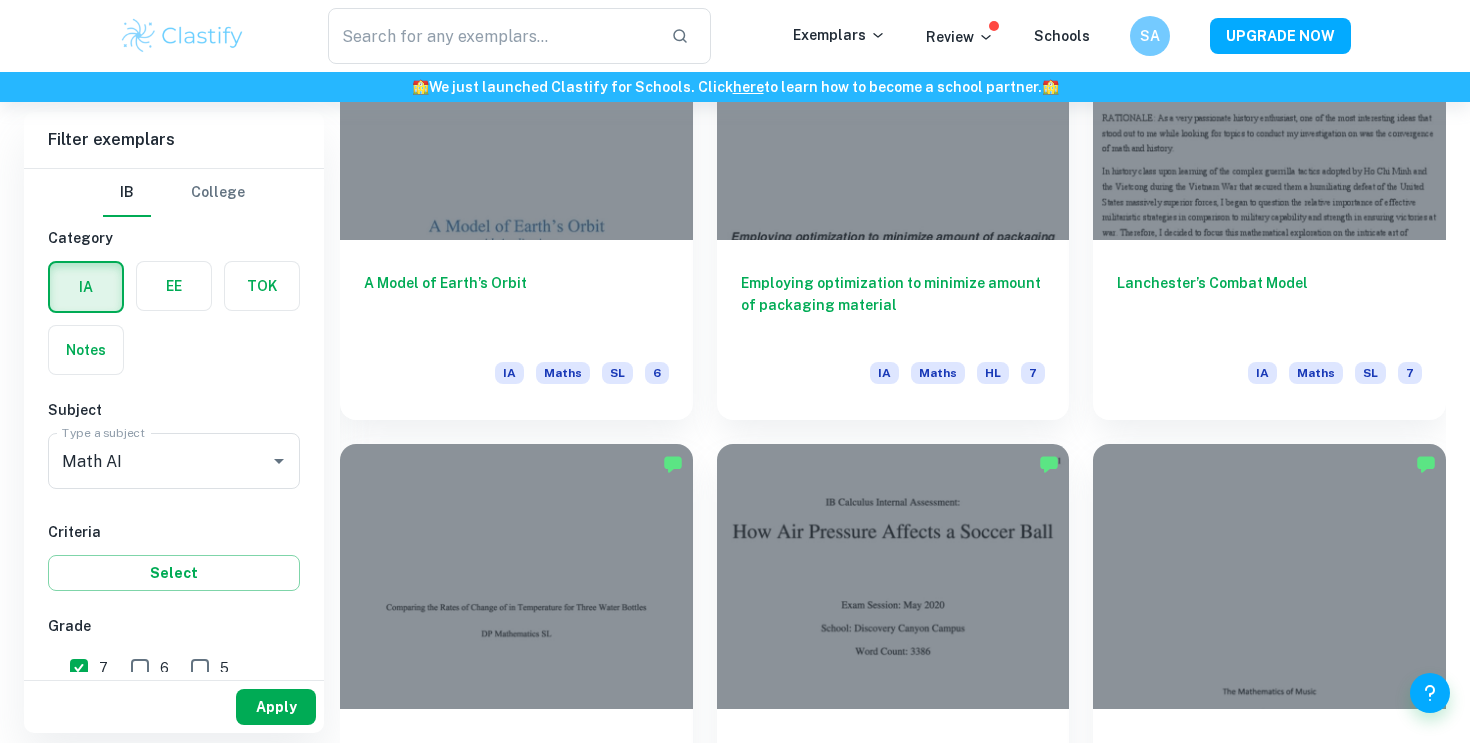 click on "Apply" at bounding box center [276, 707] 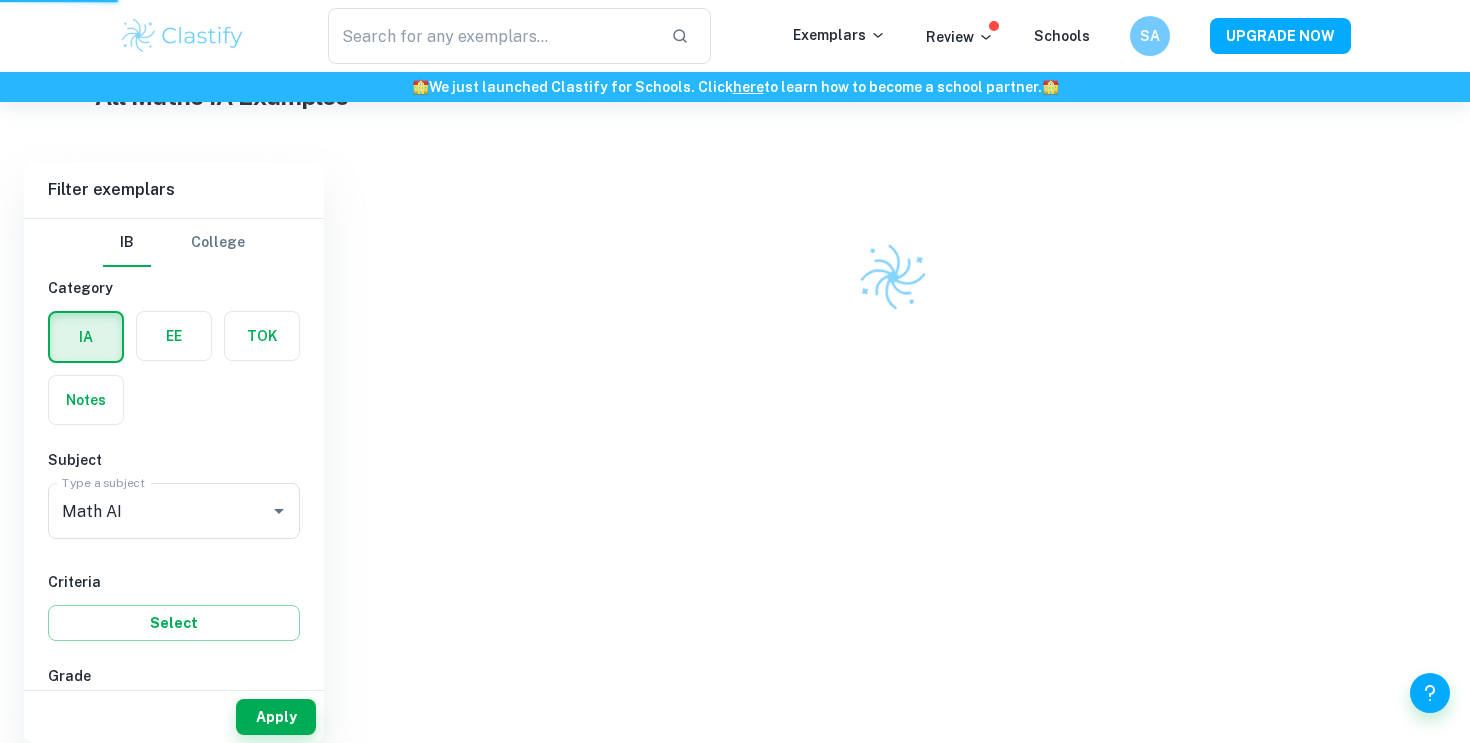 scroll, scrollTop: 412, scrollLeft: 0, axis: vertical 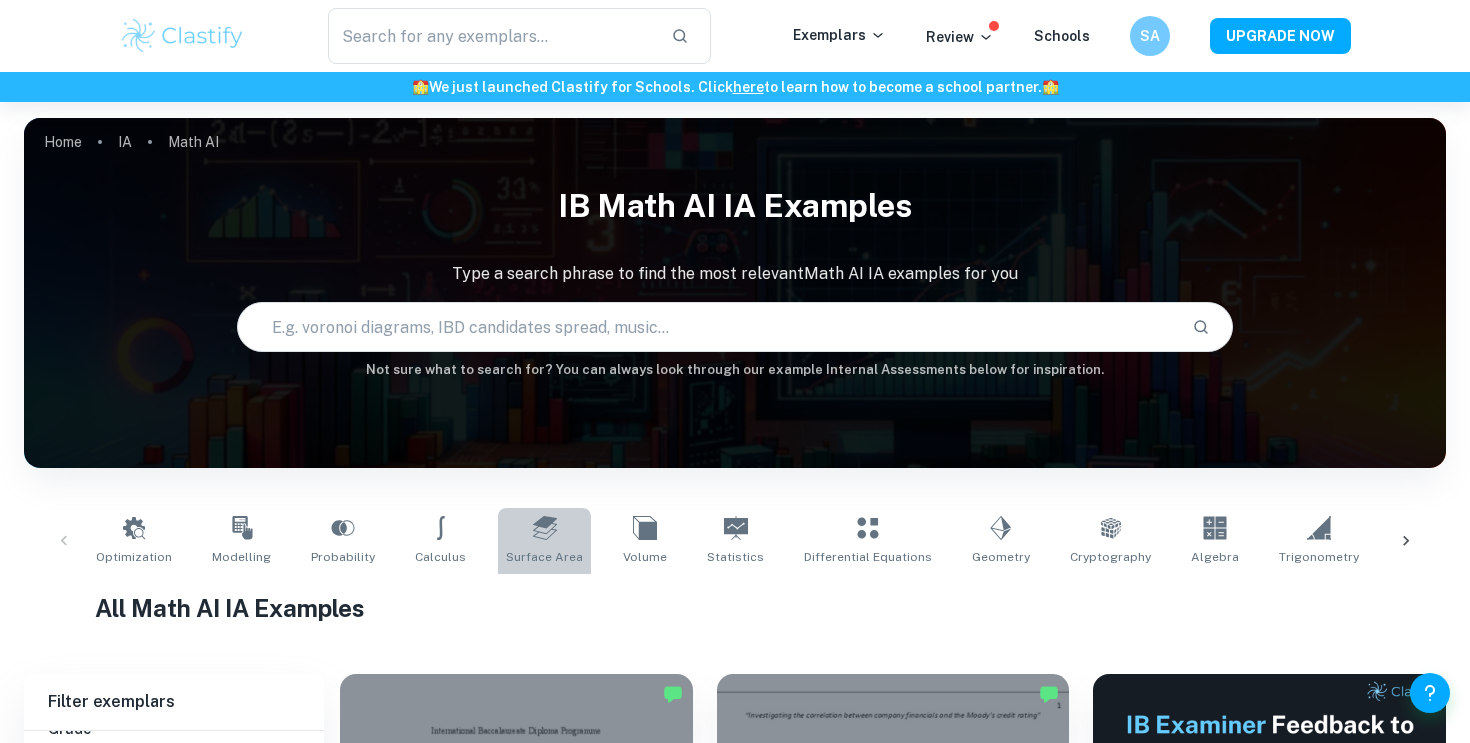 click 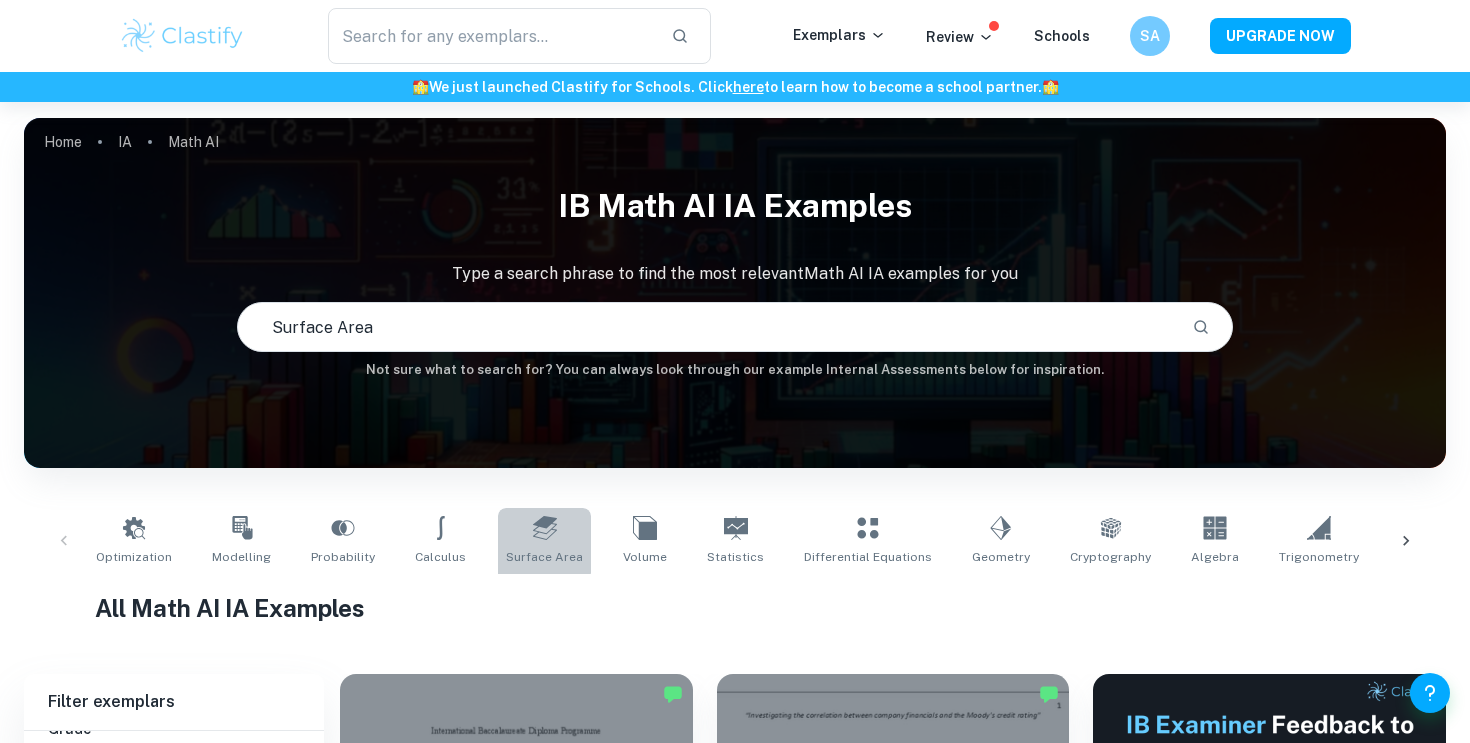scroll, scrollTop: 365, scrollLeft: 0, axis: vertical 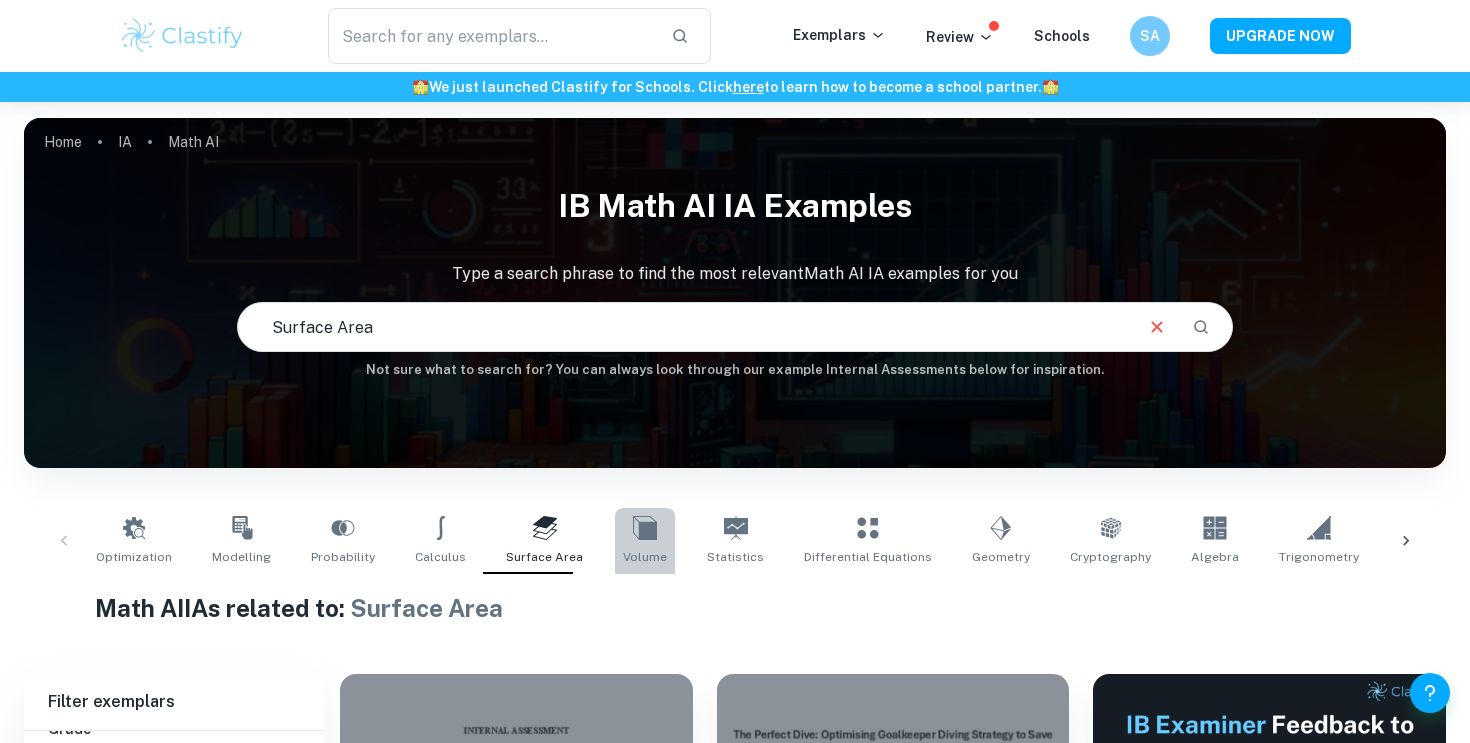 click on "Volume" at bounding box center [645, 557] 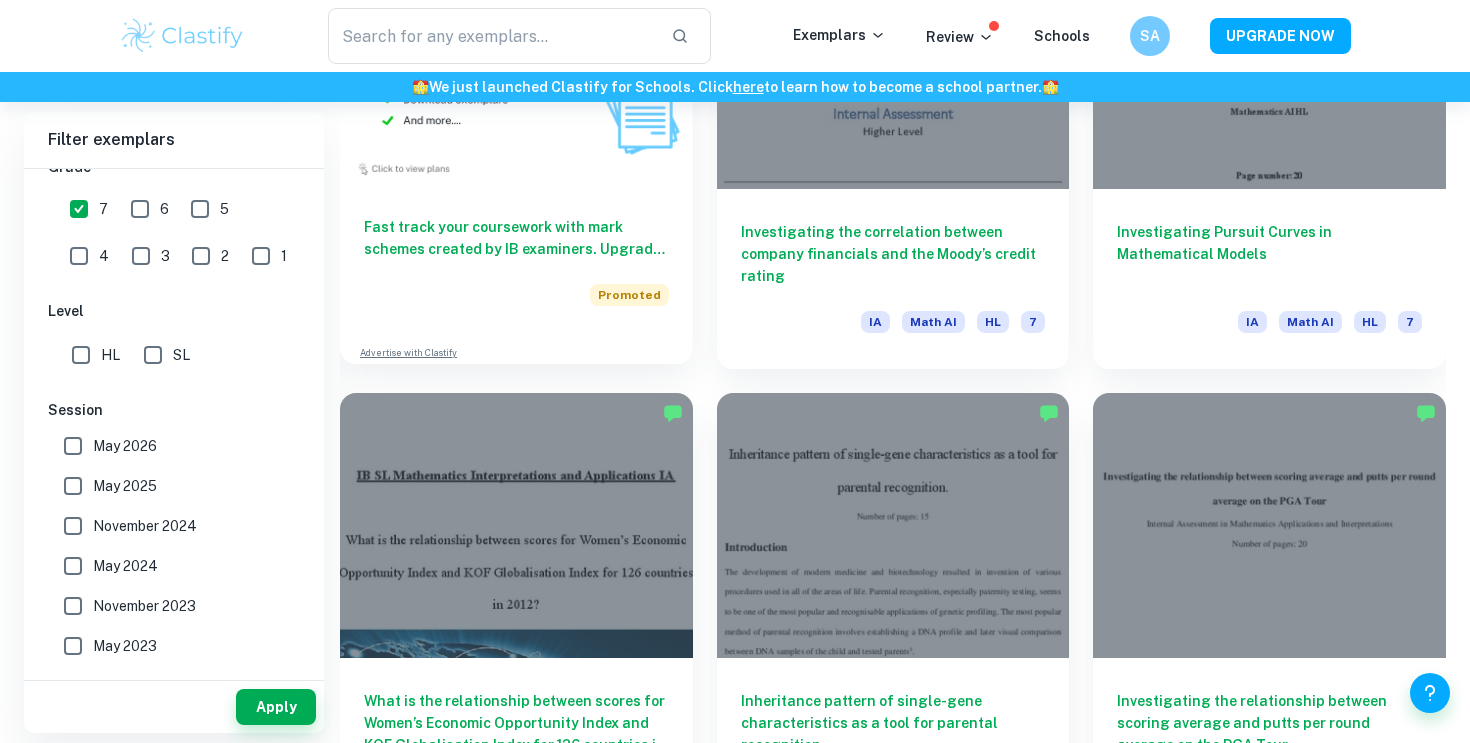 scroll, scrollTop: 1781, scrollLeft: 0, axis: vertical 